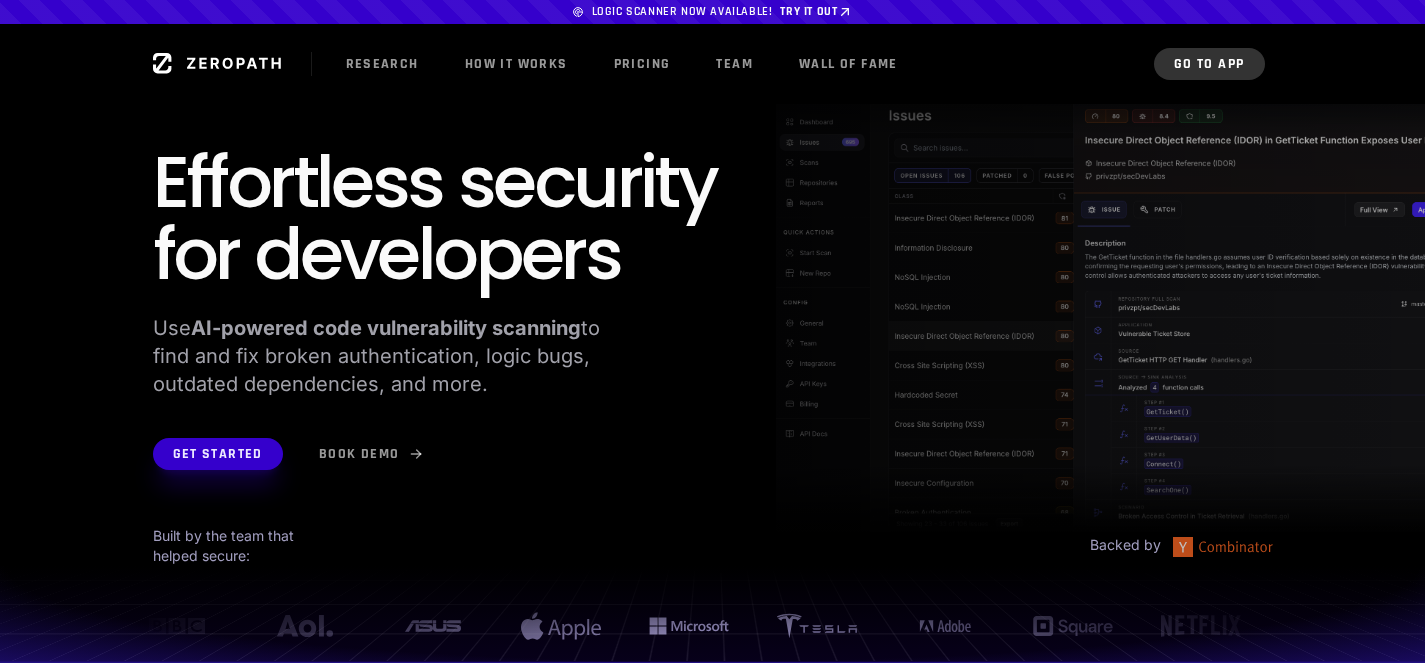 scroll, scrollTop: 0, scrollLeft: 0, axis: both 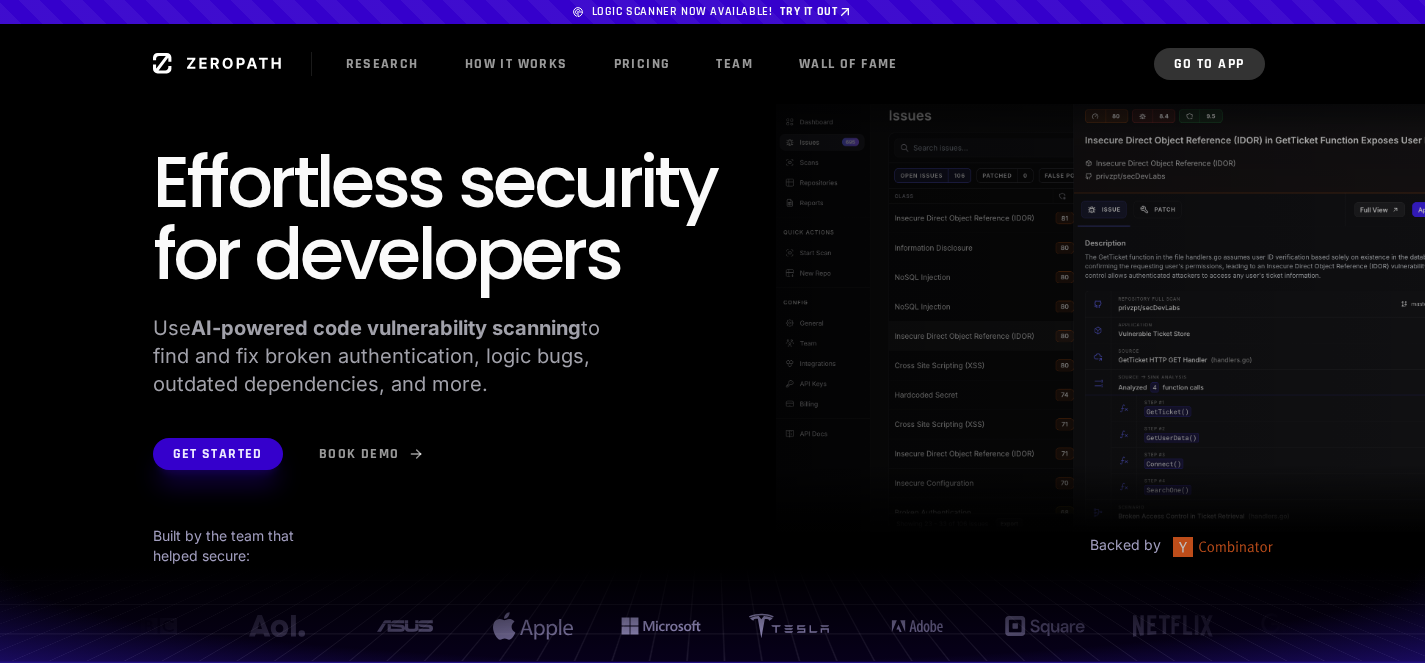 click on "Go to App" at bounding box center (1209, 64) 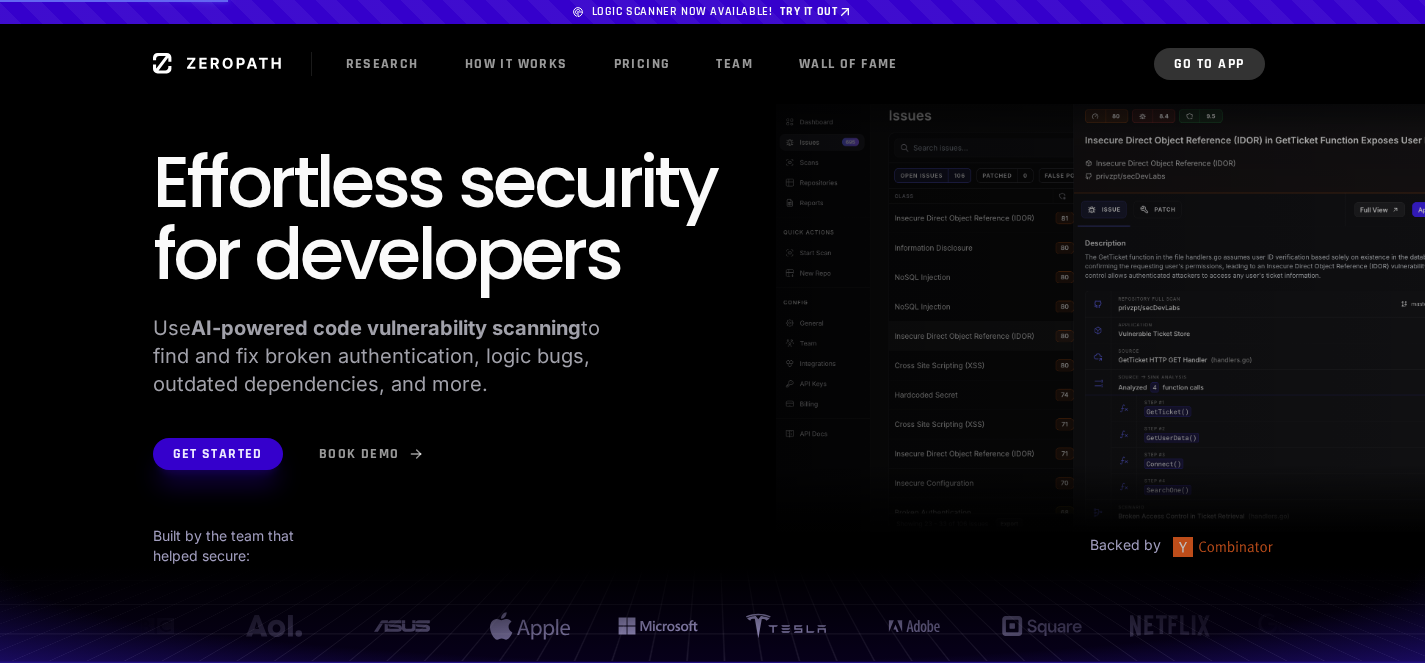 scroll, scrollTop: 0, scrollLeft: 33, axis: horizontal 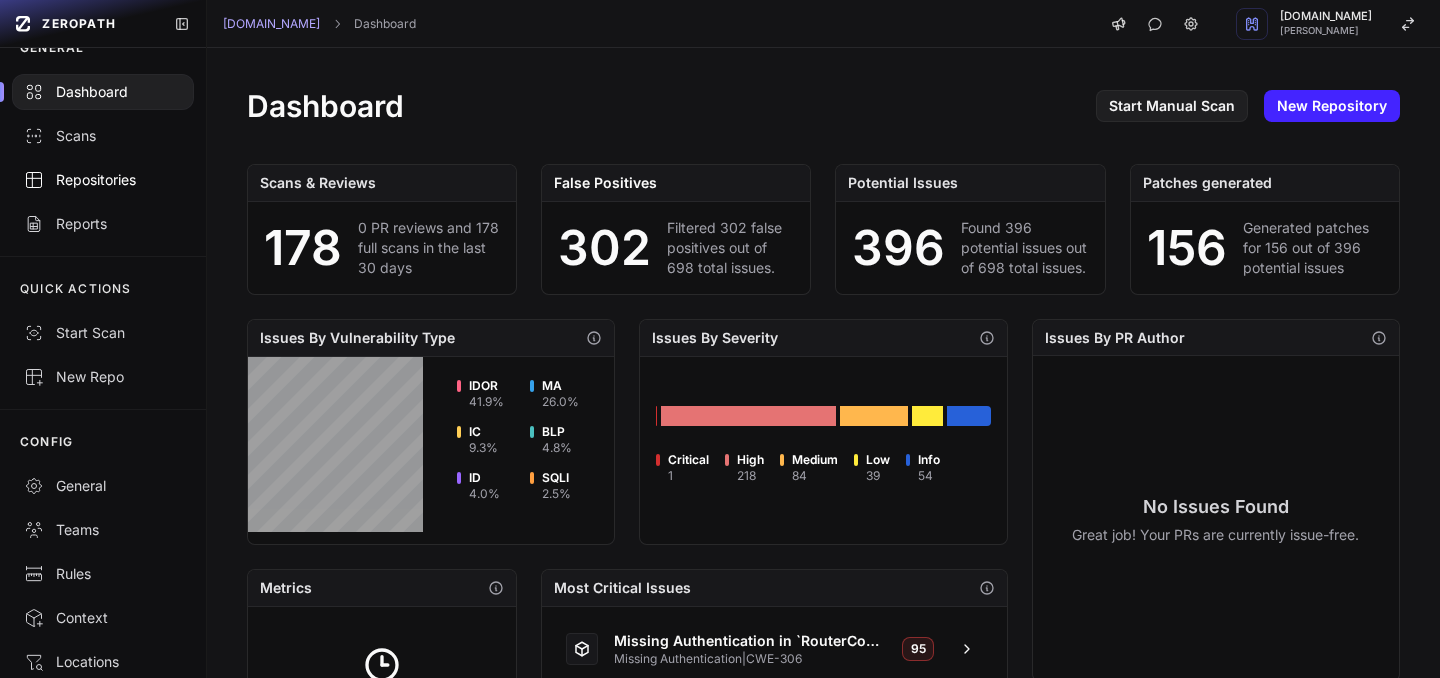 click on "Repositories" at bounding box center [103, 180] 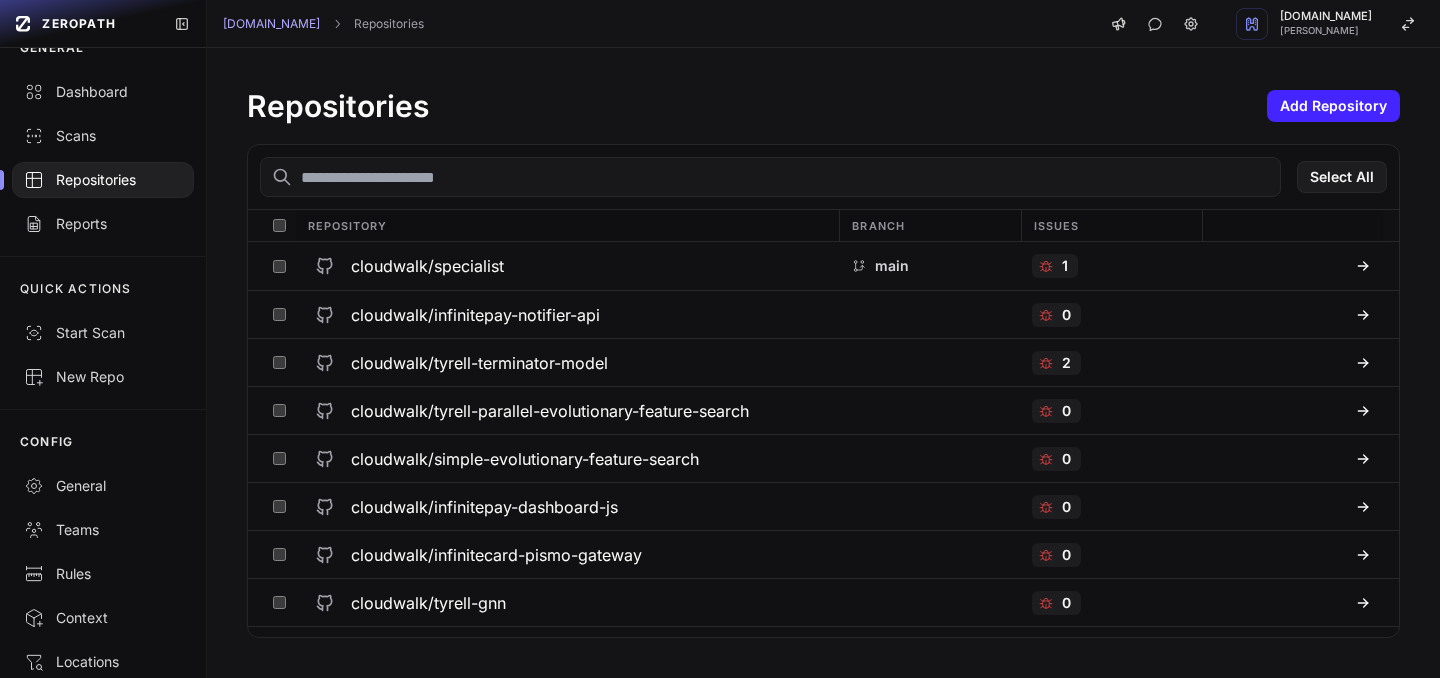 click at bounding box center [770, 177] 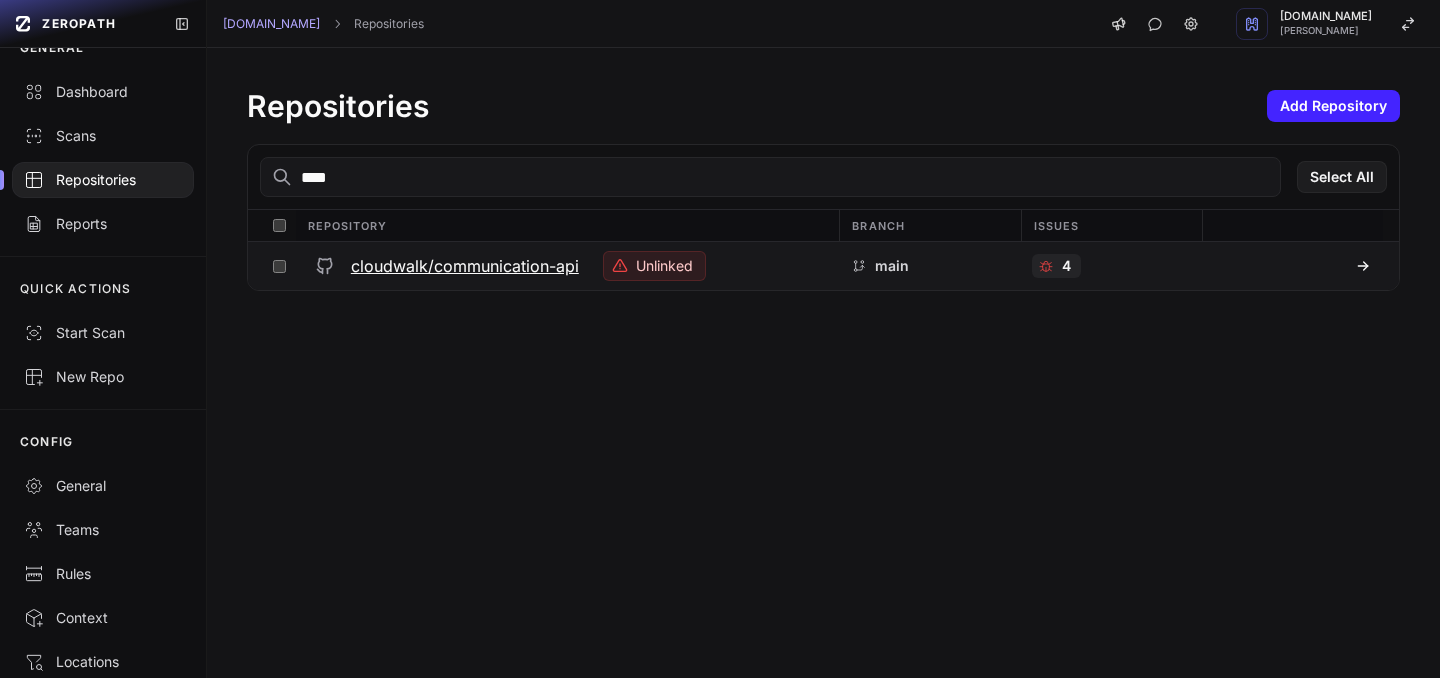 type on "****" 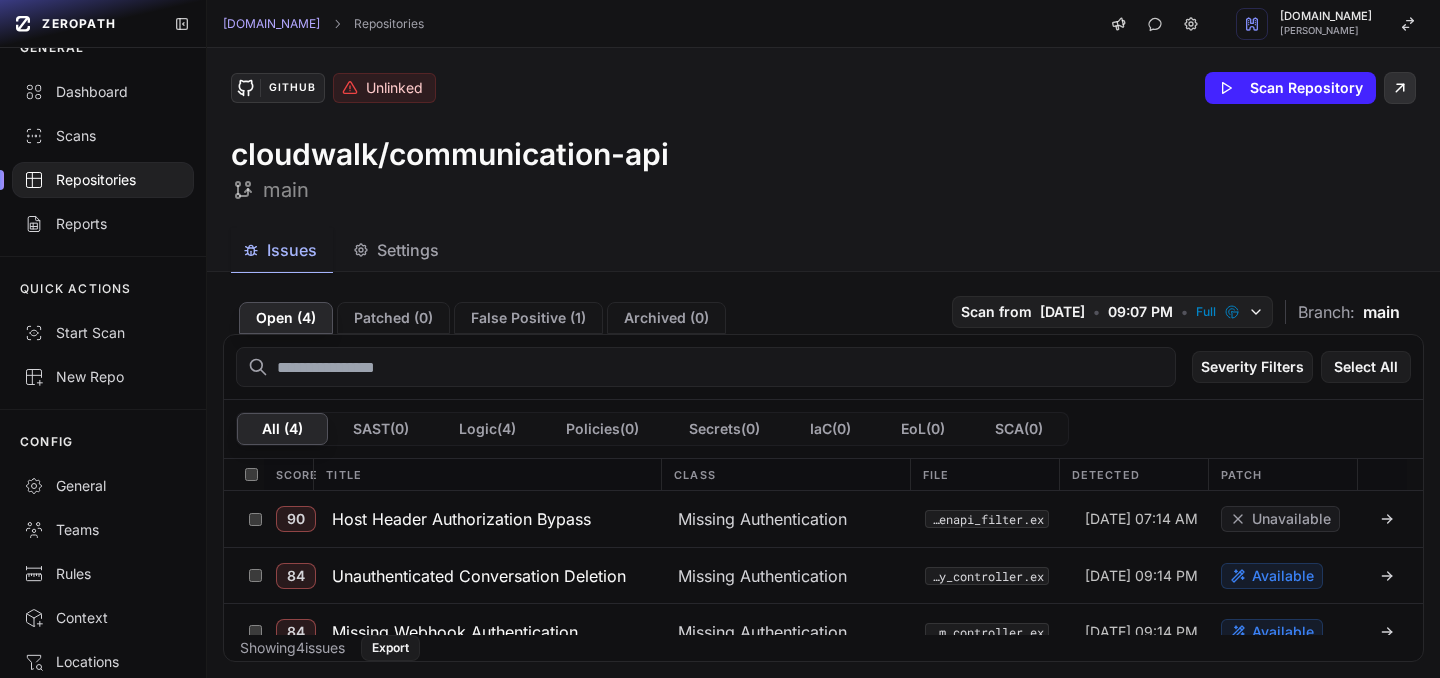 click 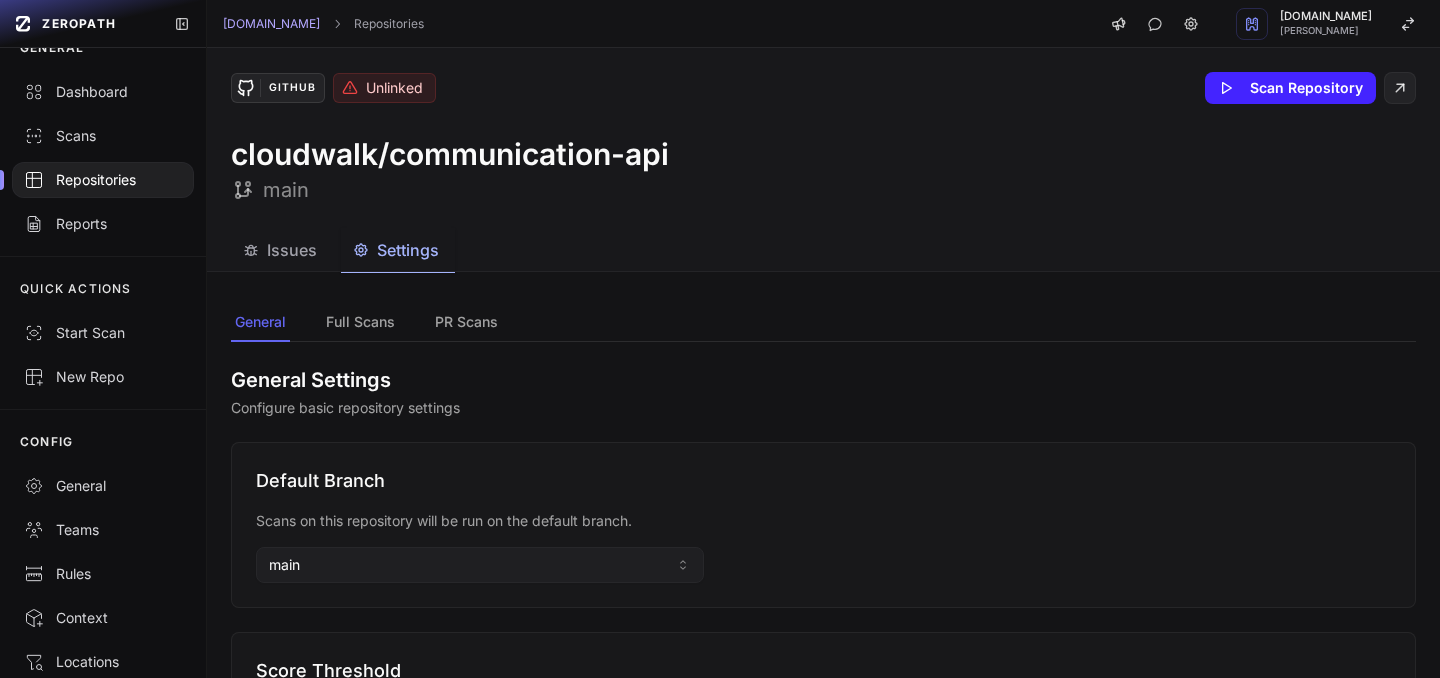 click on "Settings" at bounding box center (408, 250) 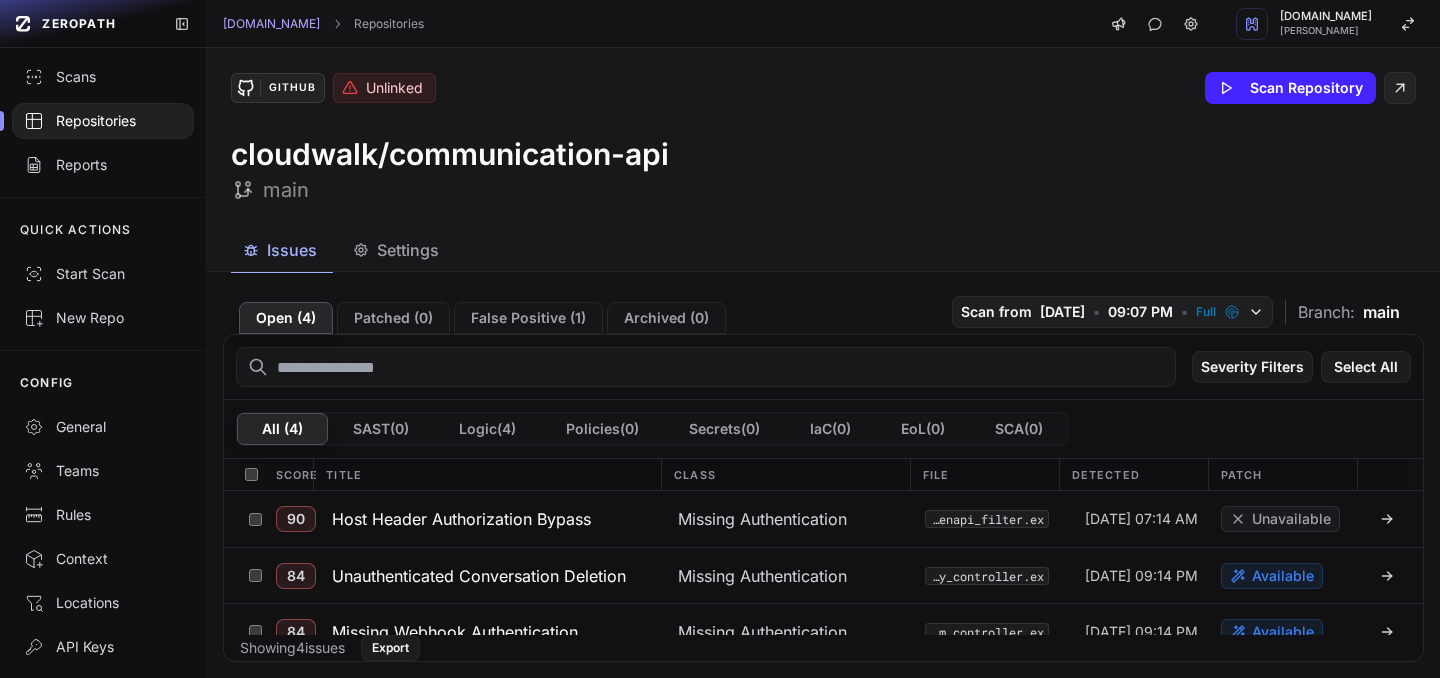 scroll, scrollTop: 157, scrollLeft: 0, axis: vertical 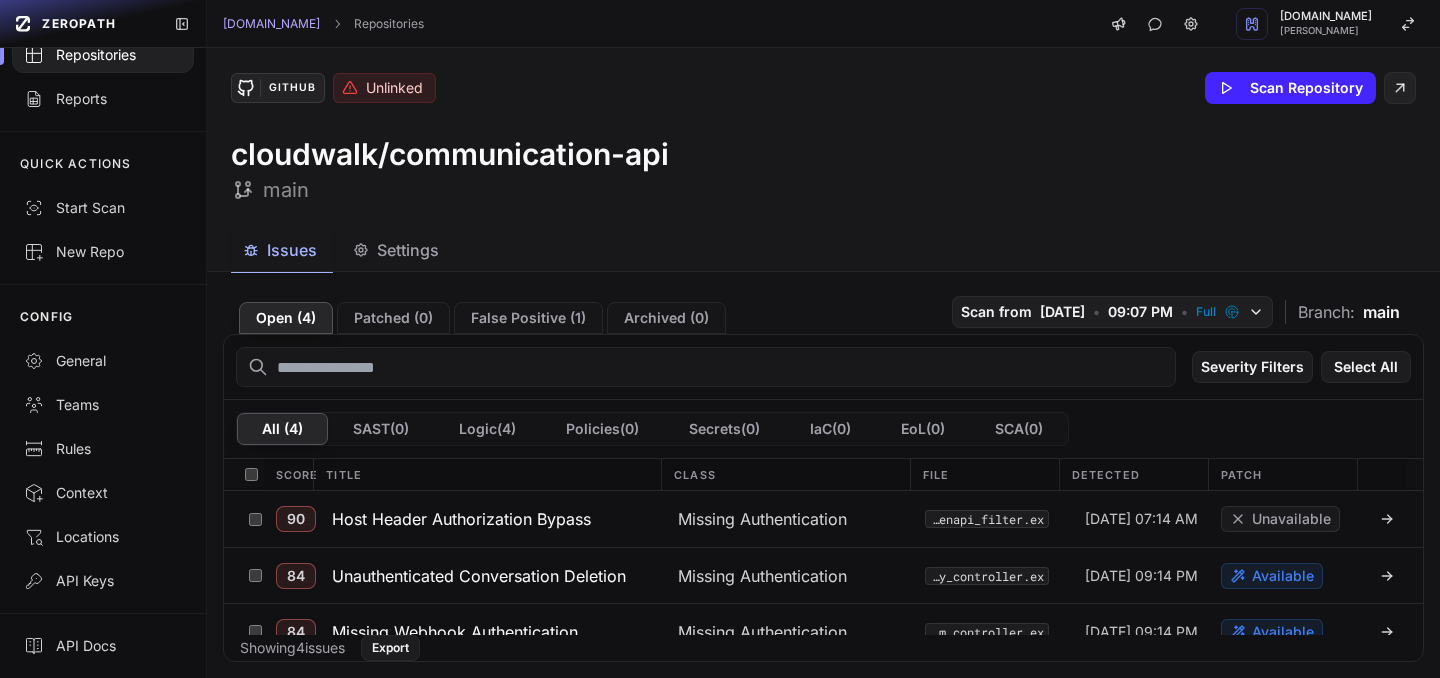 click on "Repositories" at bounding box center [103, 55] 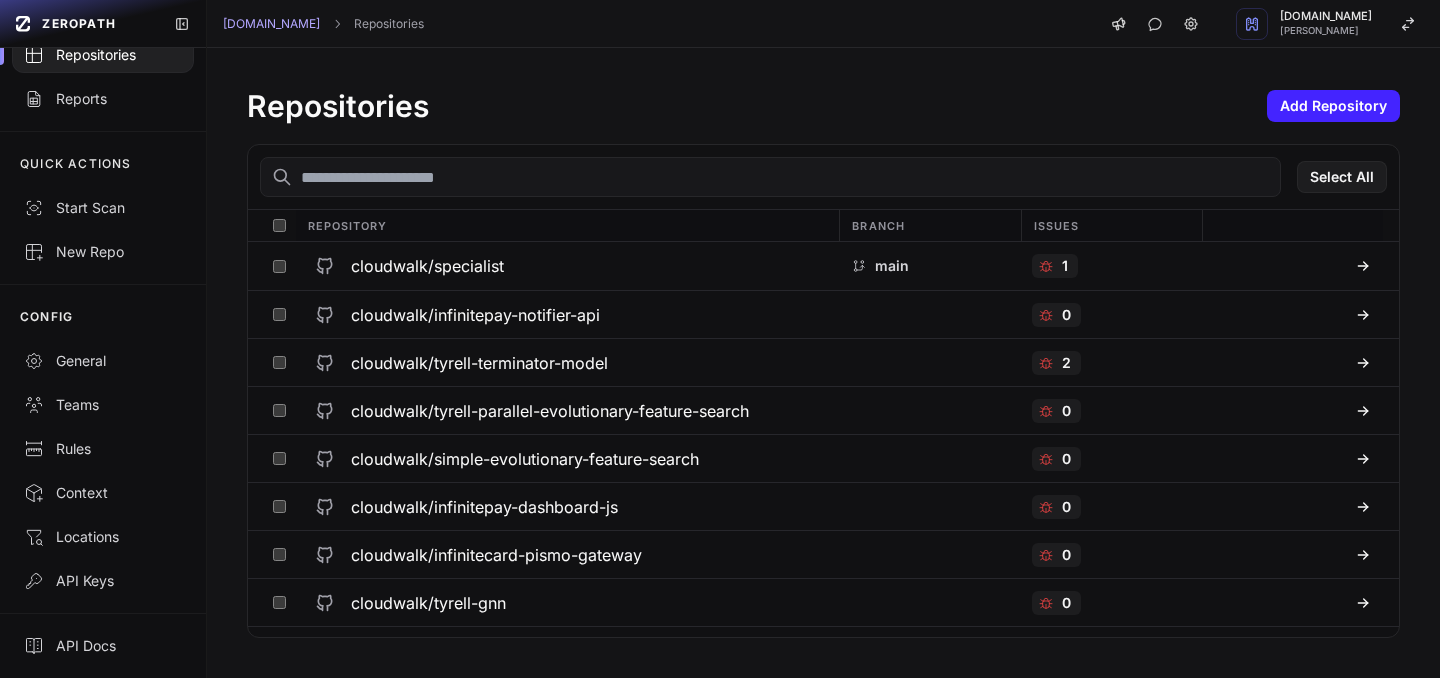 click at bounding box center [770, 177] 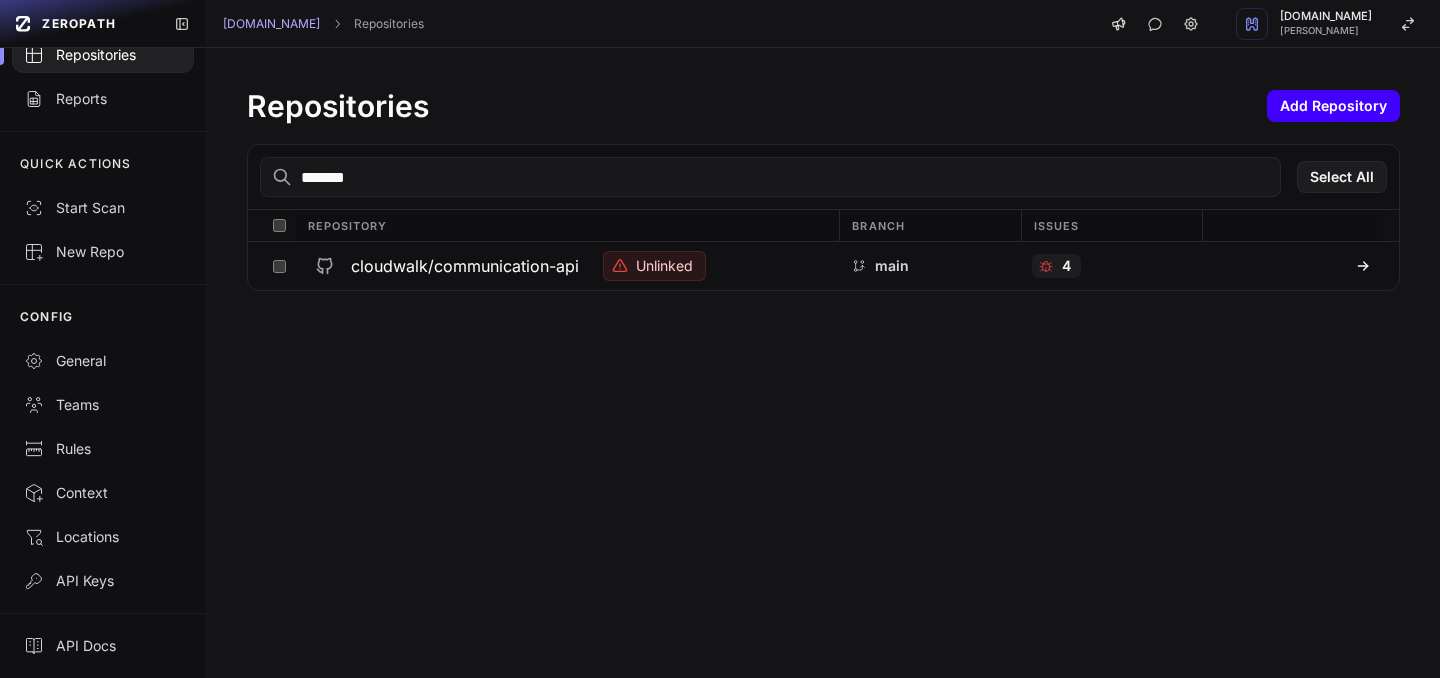 type on "*******" 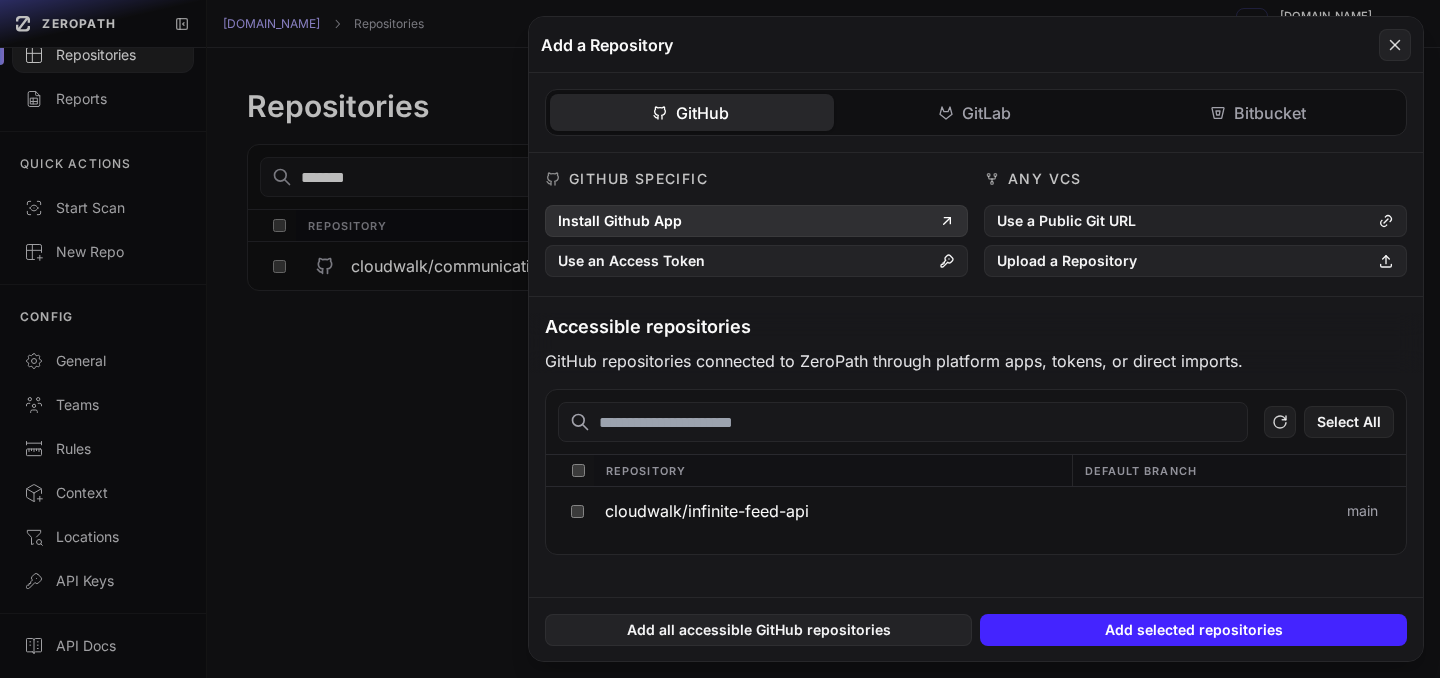 click on "Install Github App" at bounding box center [756, 221] 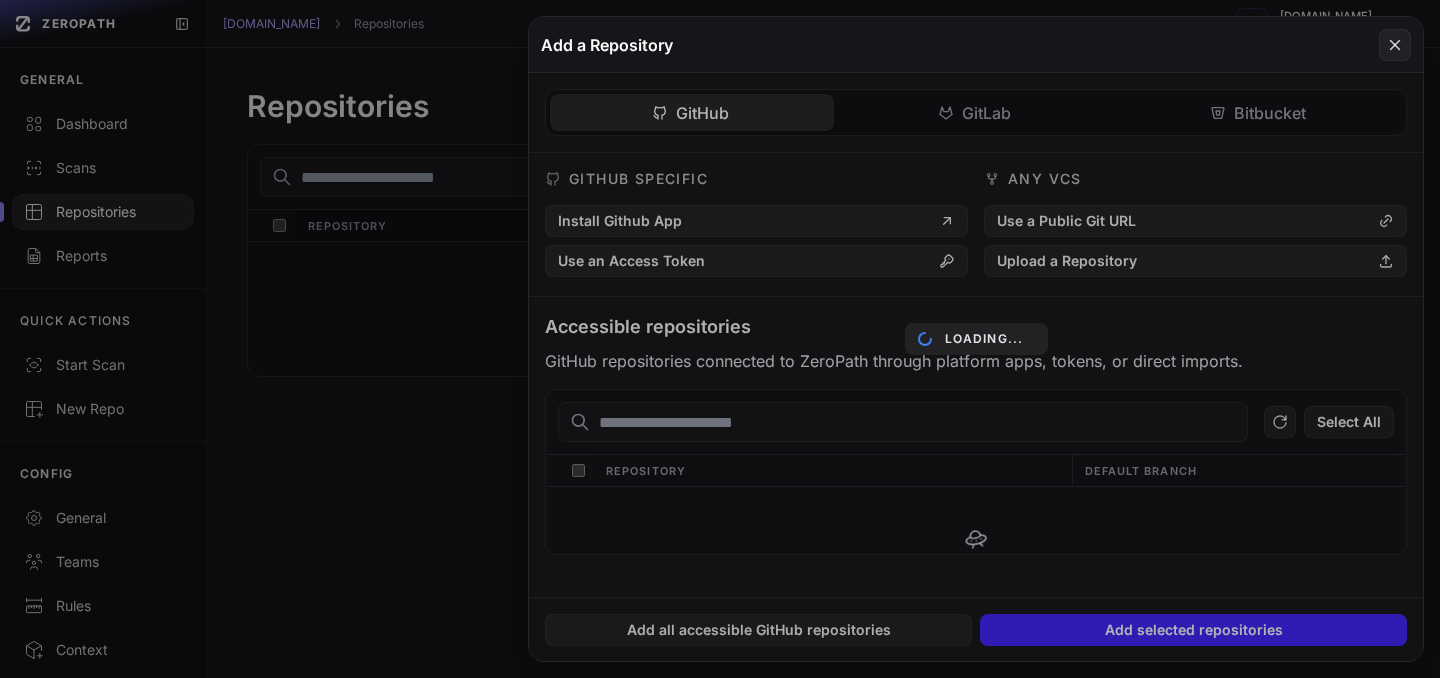 scroll, scrollTop: 0, scrollLeft: 0, axis: both 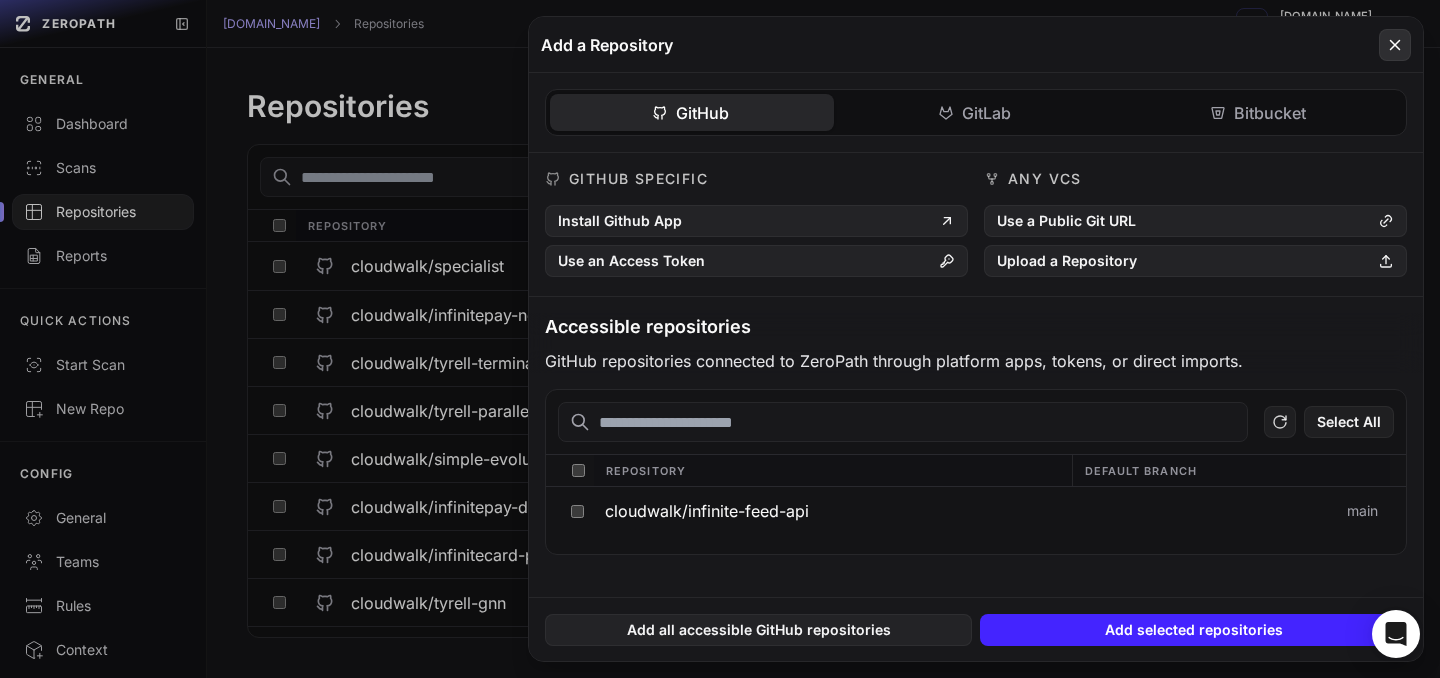click 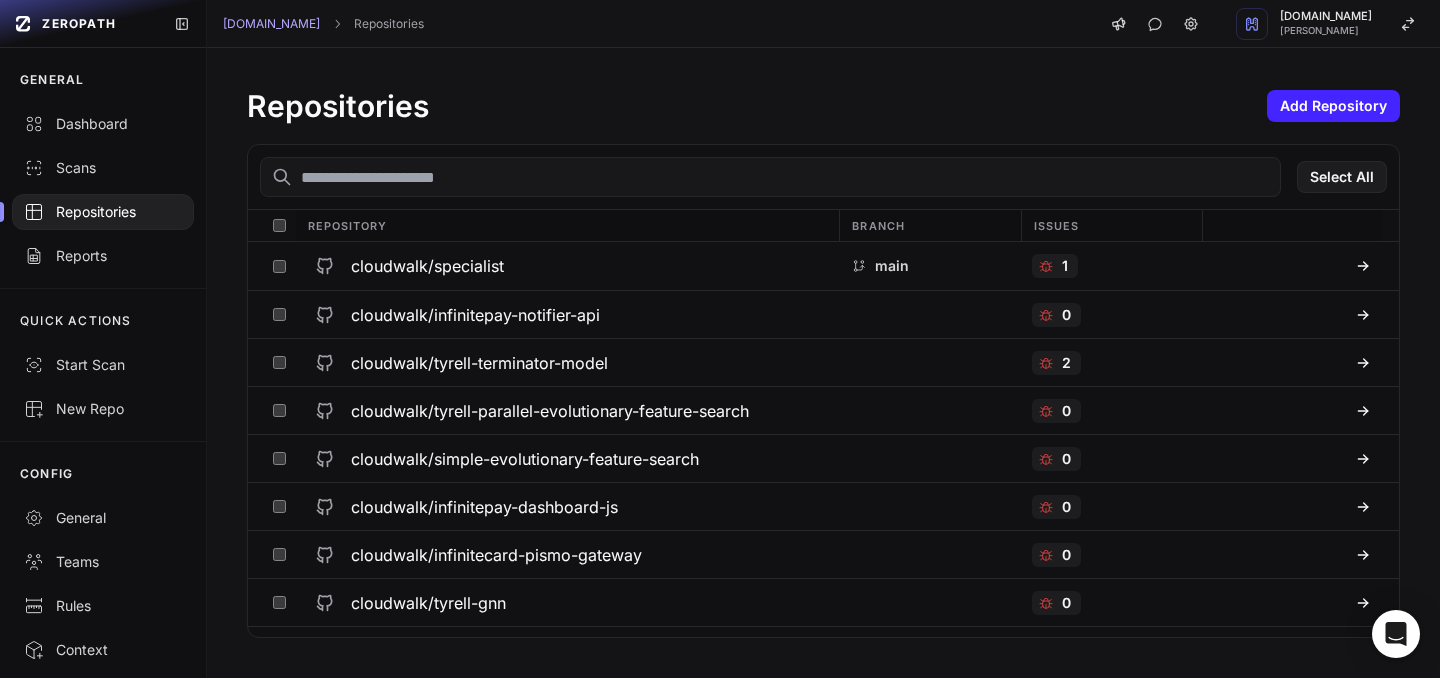 click at bounding box center (770, 177) 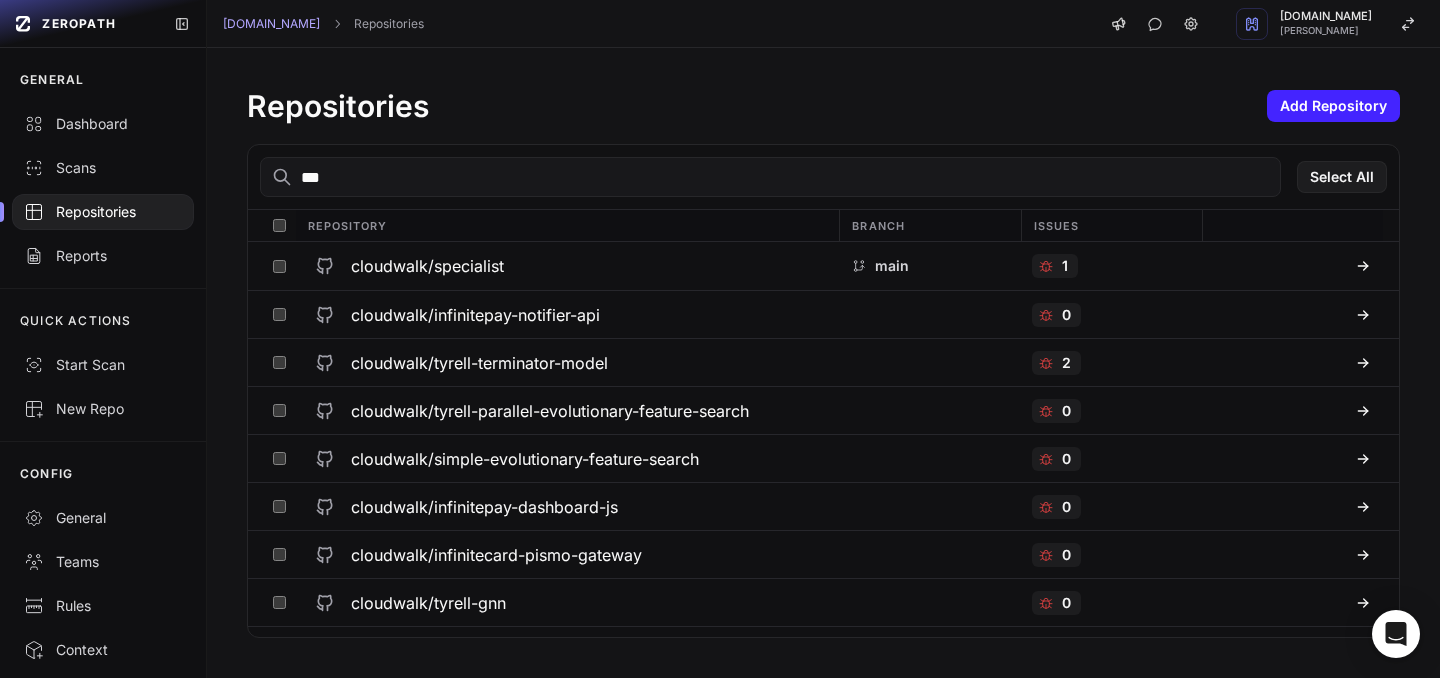 type on "****" 